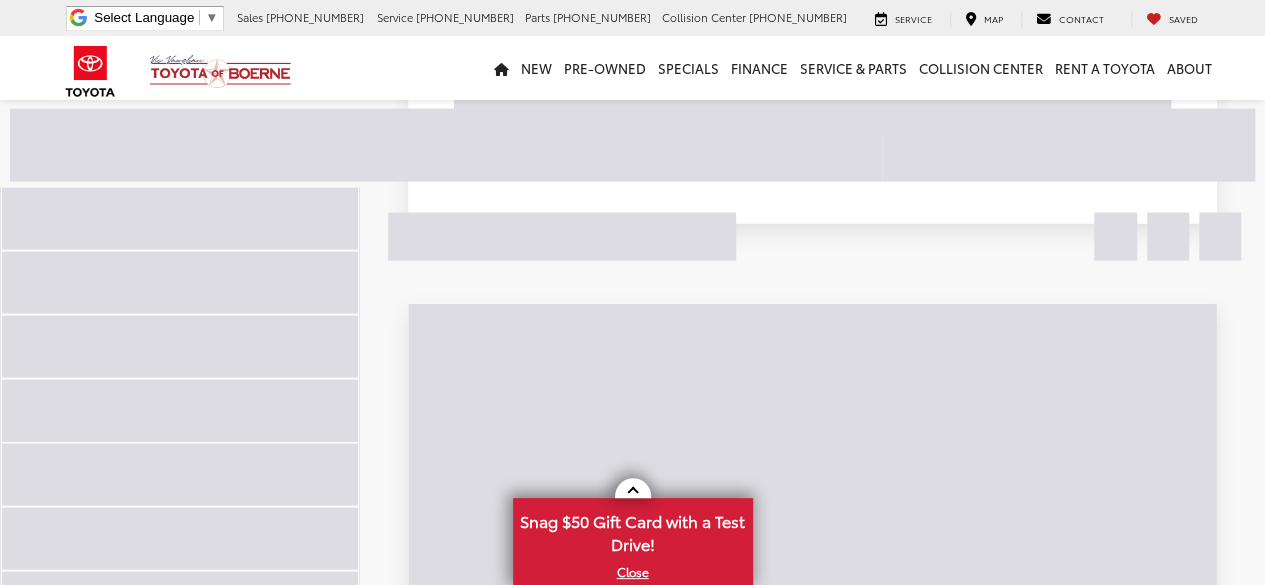 scroll, scrollTop: 1866, scrollLeft: 0, axis: vertical 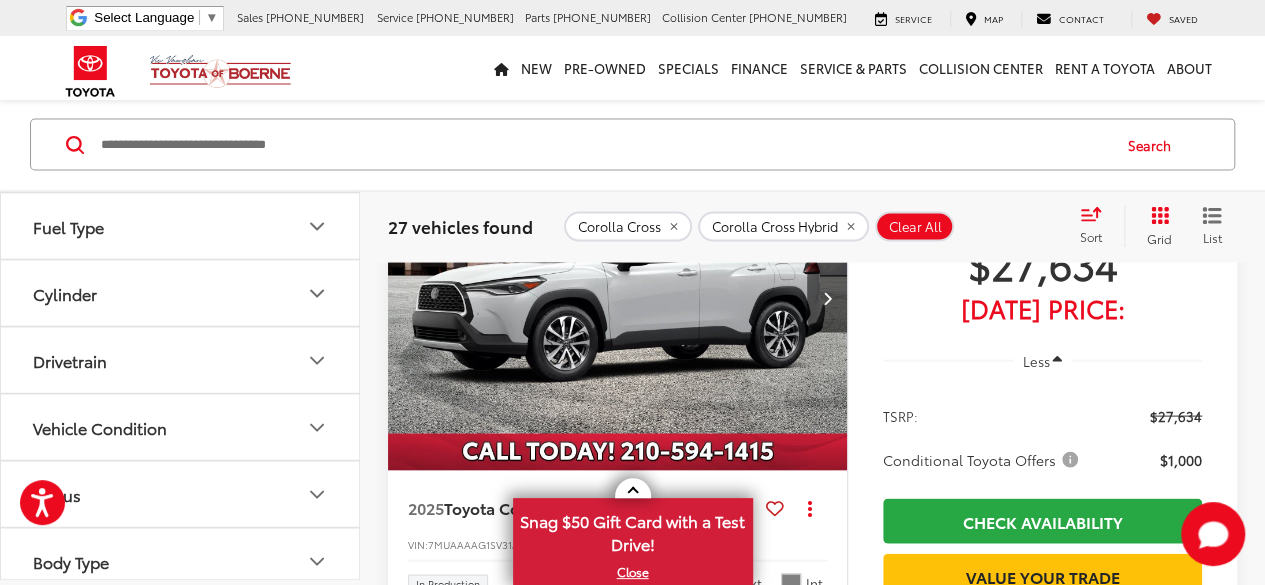 click on "Drivetrain" at bounding box center (181, 360) 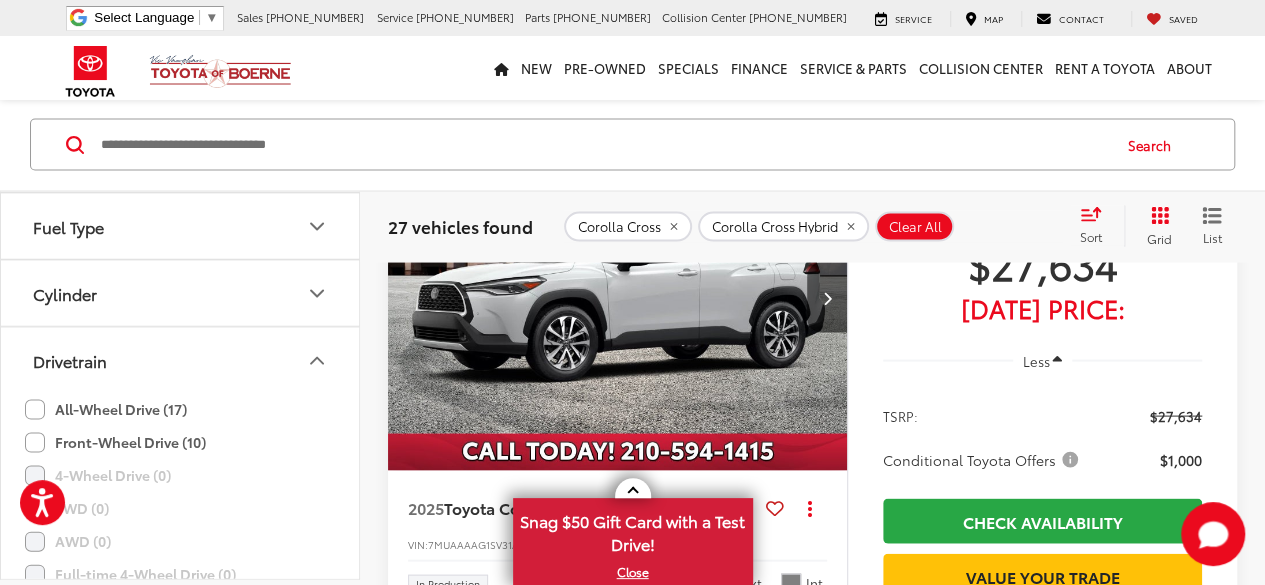 scroll, scrollTop: 500, scrollLeft: 0, axis: vertical 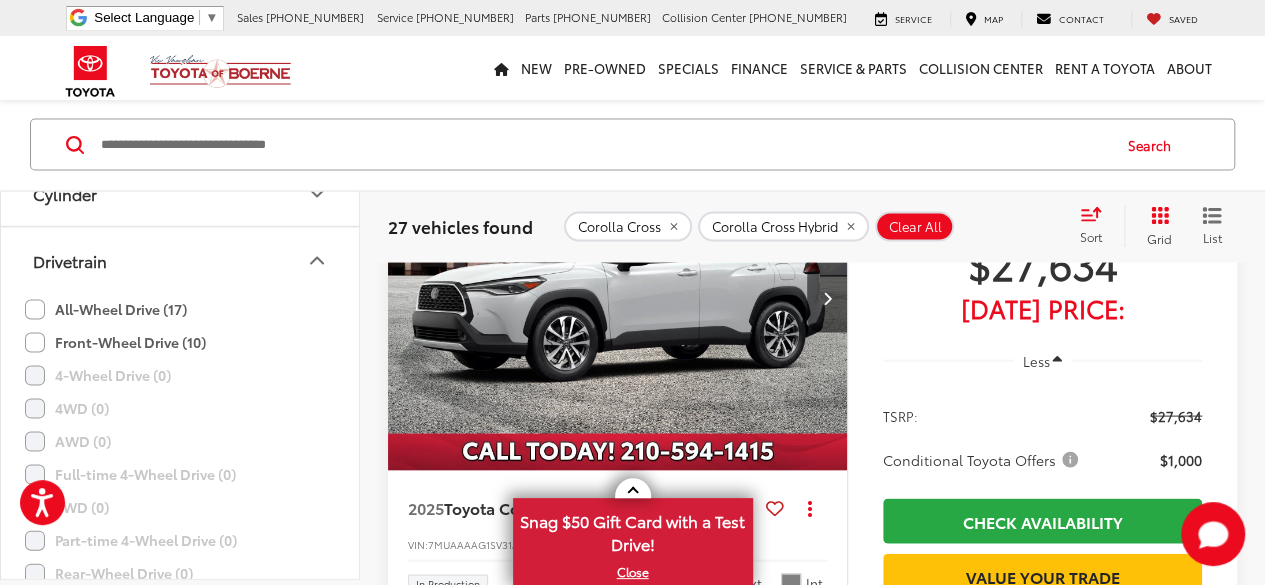 click on "All-Wheel Drive (17)" 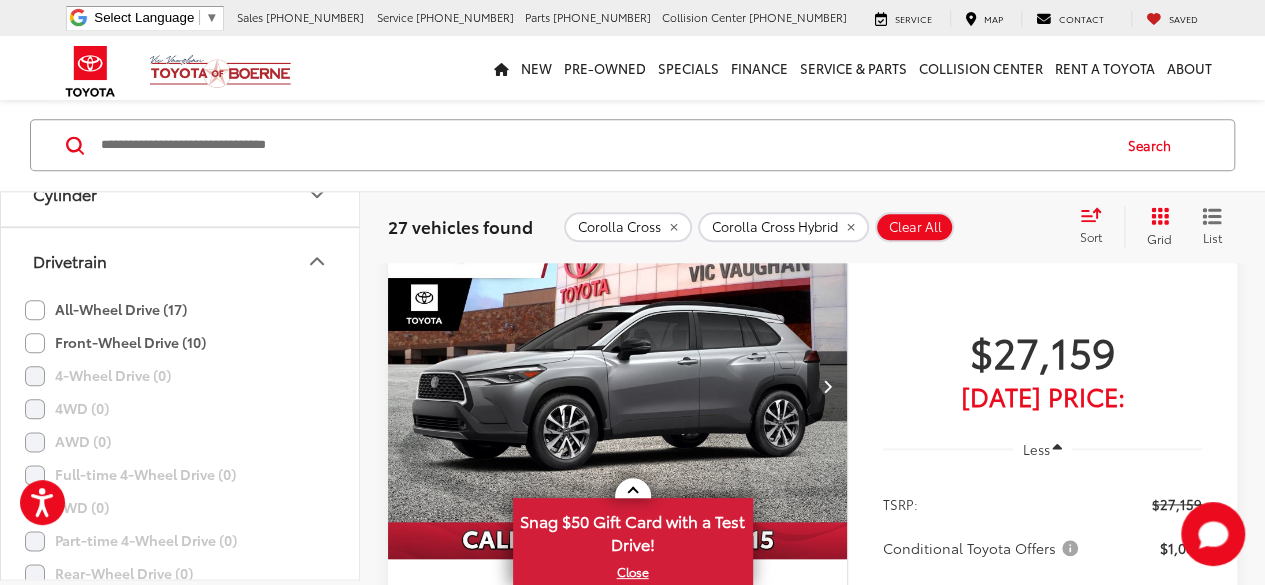 click 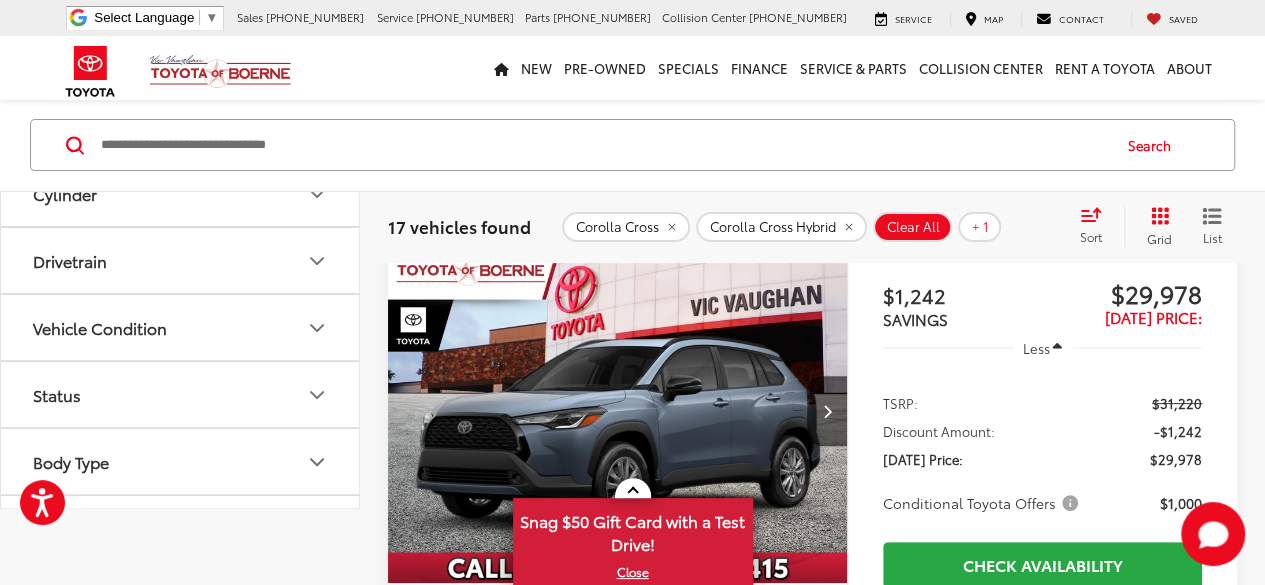 scroll, scrollTop: 200, scrollLeft: 0, axis: vertical 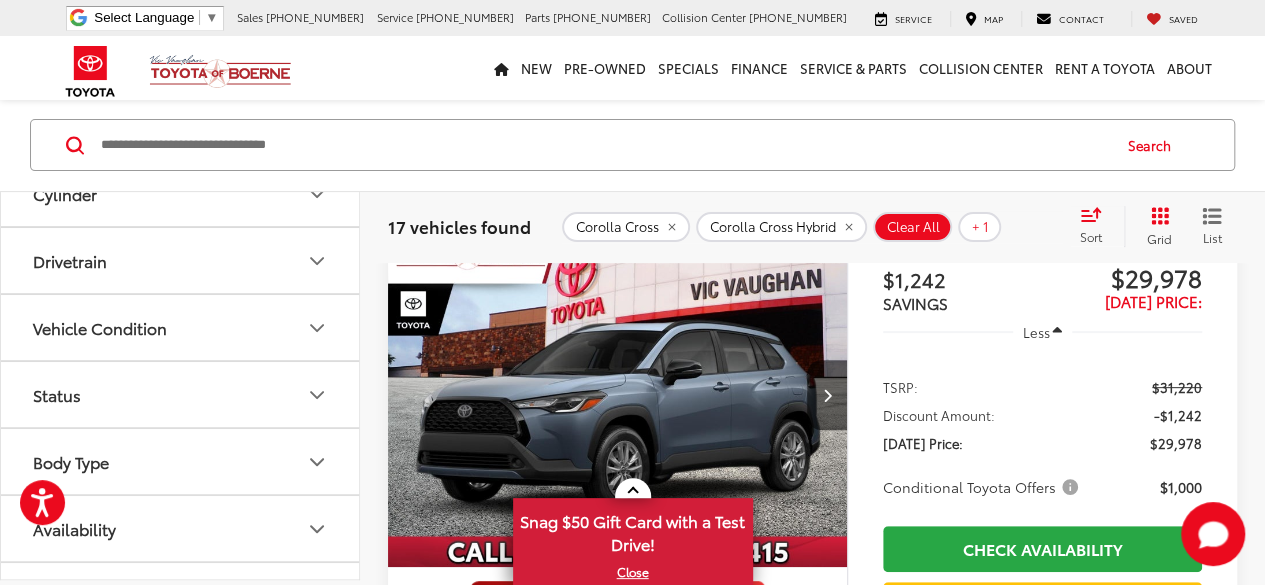 click at bounding box center (618, 395) 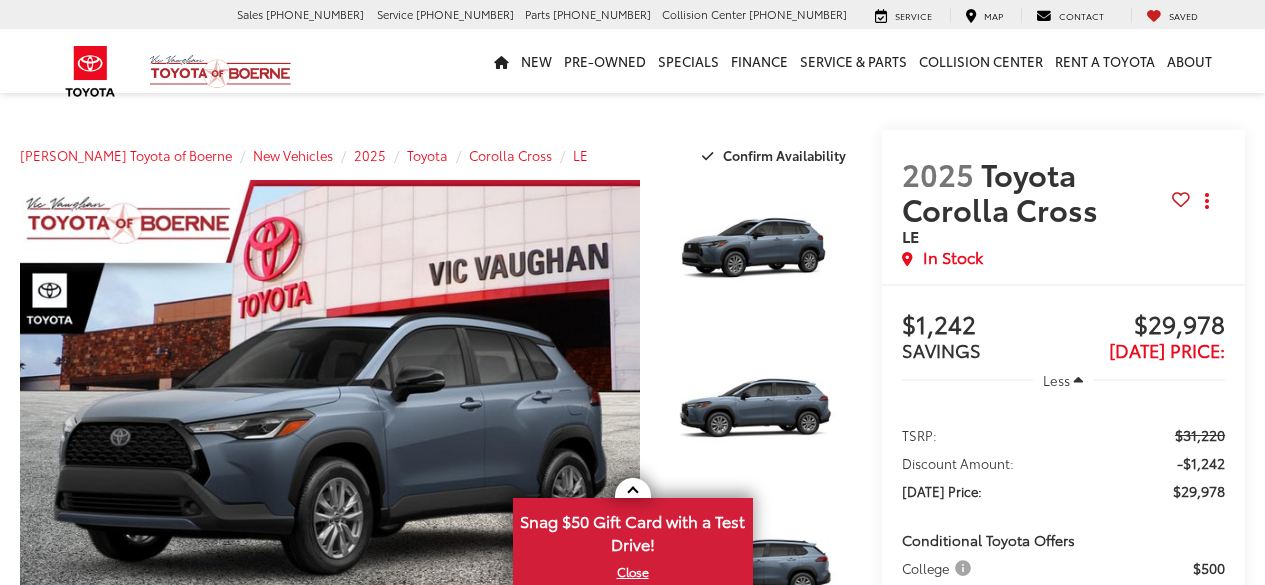 scroll, scrollTop: 0, scrollLeft: 0, axis: both 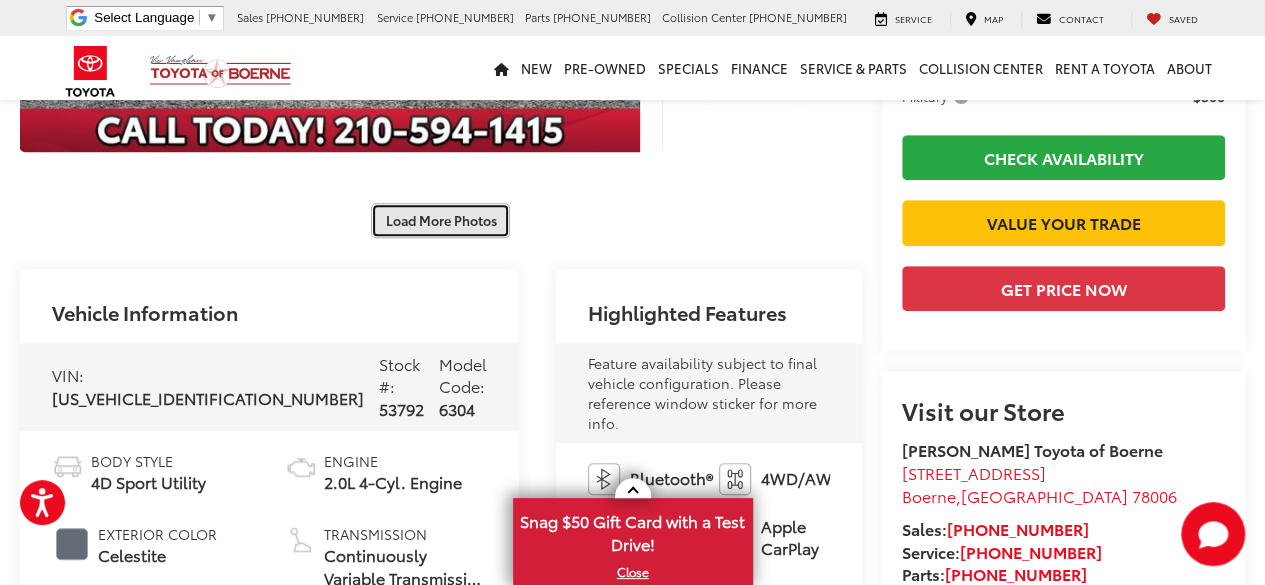 click on "Load More Photos" at bounding box center [440, 220] 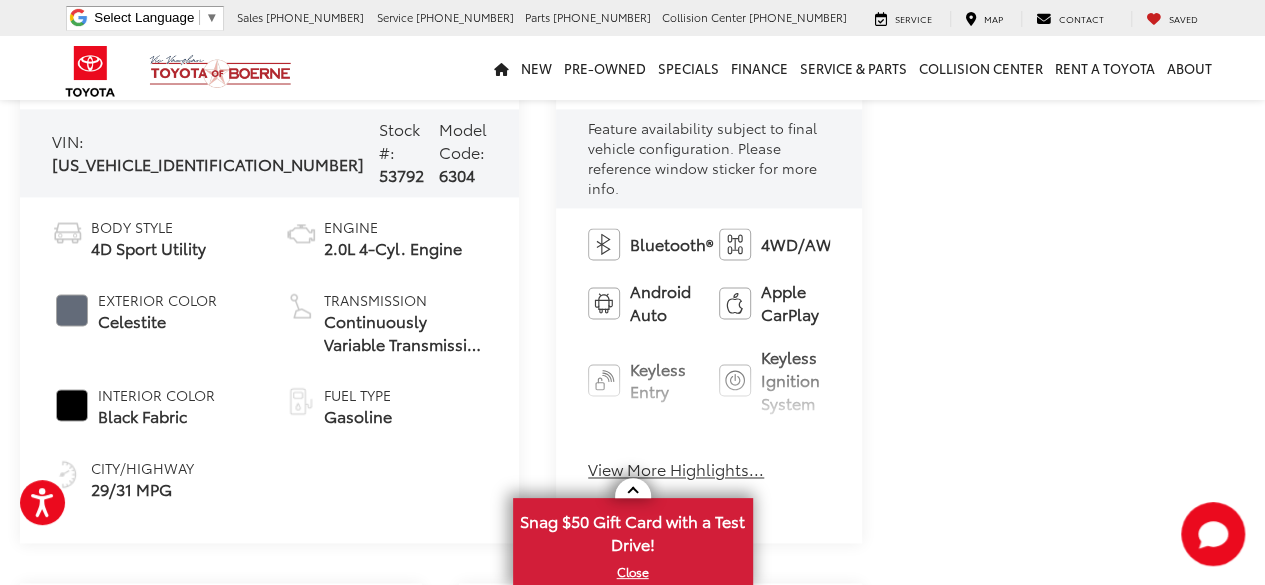 scroll, scrollTop: 1400, scrollLeft: 0, axis: vertical 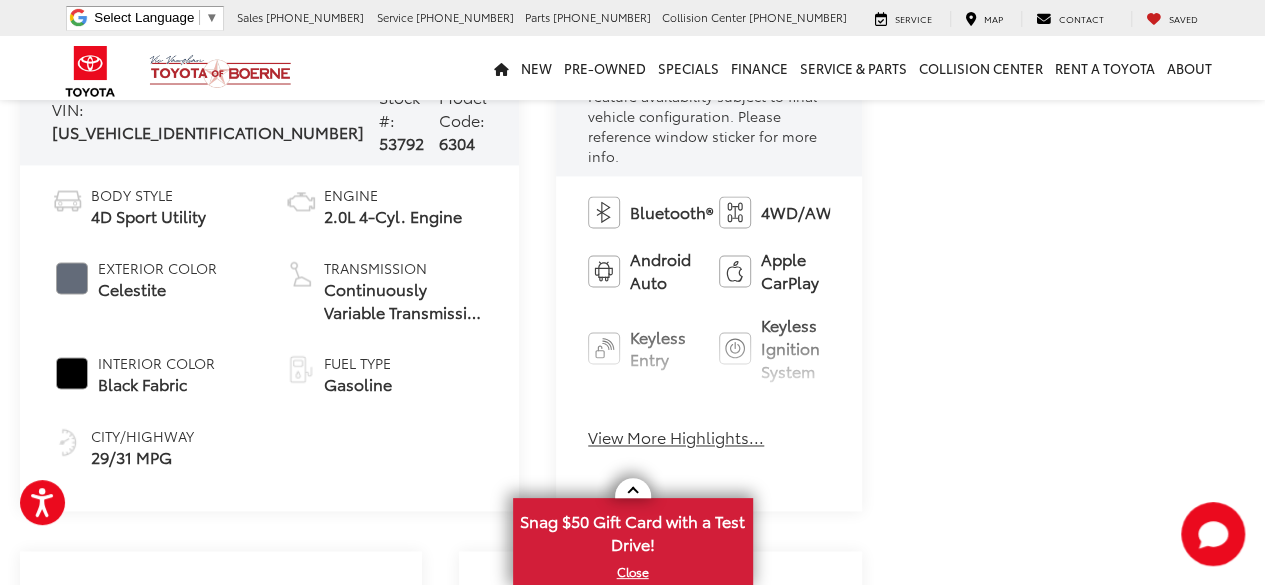 click on "View More Highlights..." at bounding box center [676, 437] 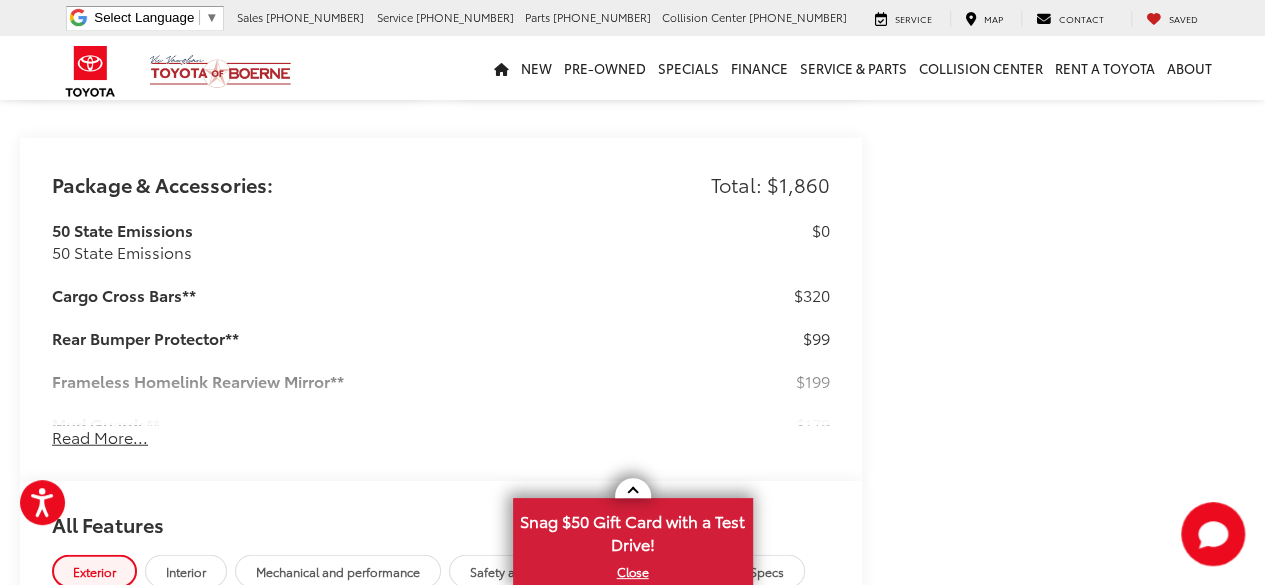 scroll, scrollTop: 2400, scrollLeft: 0, axis: vertical 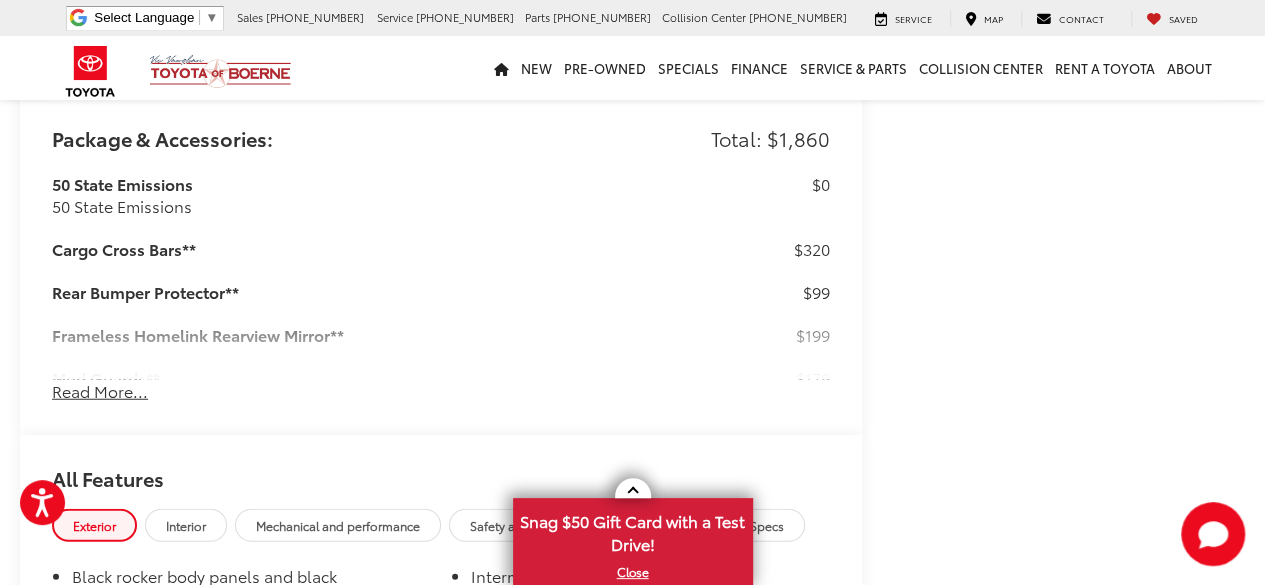 click on "Read More..." at bounding box center (100, 391) 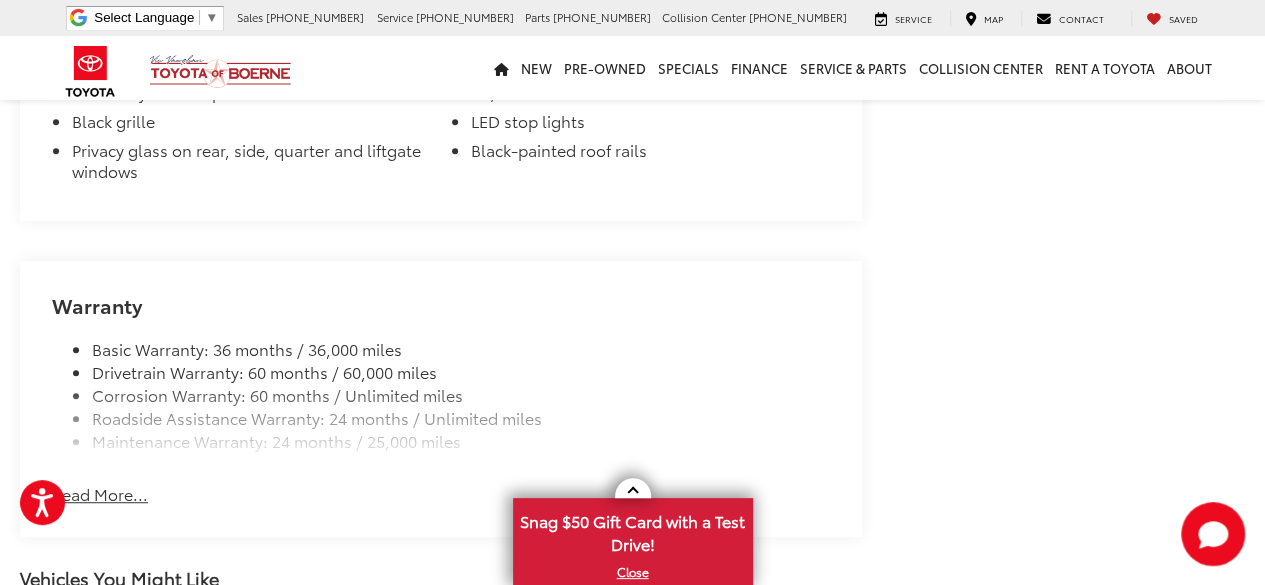 scroll, scrollTop: 4175, scrollLeft: 0, axis: vertical 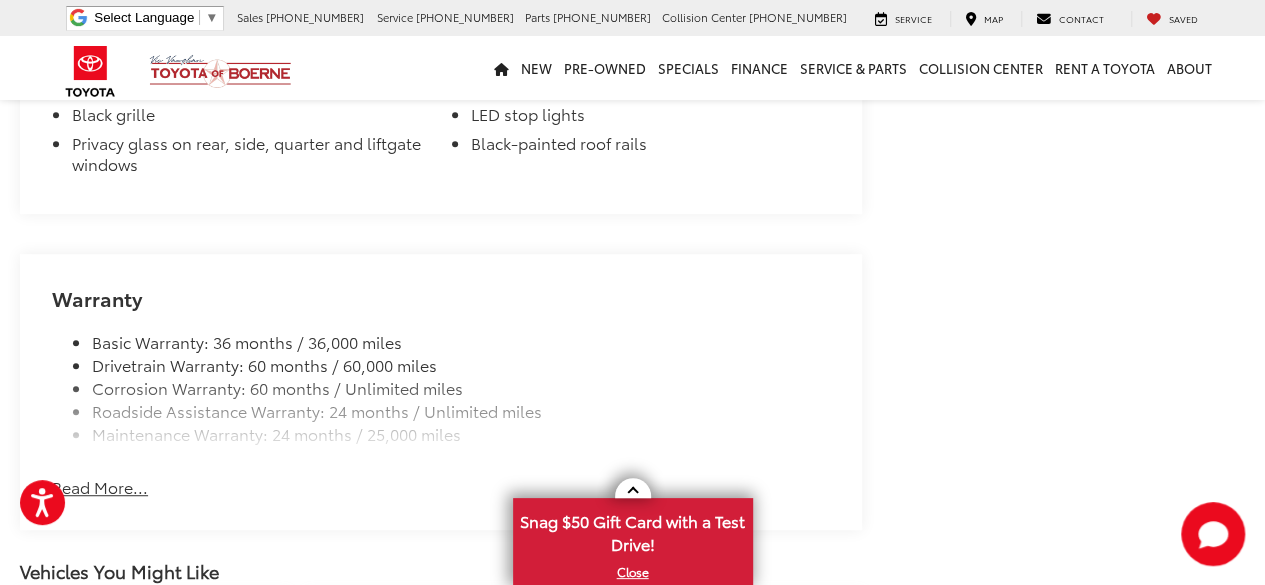 click on "Read More..." at bounding box center [100, 487] 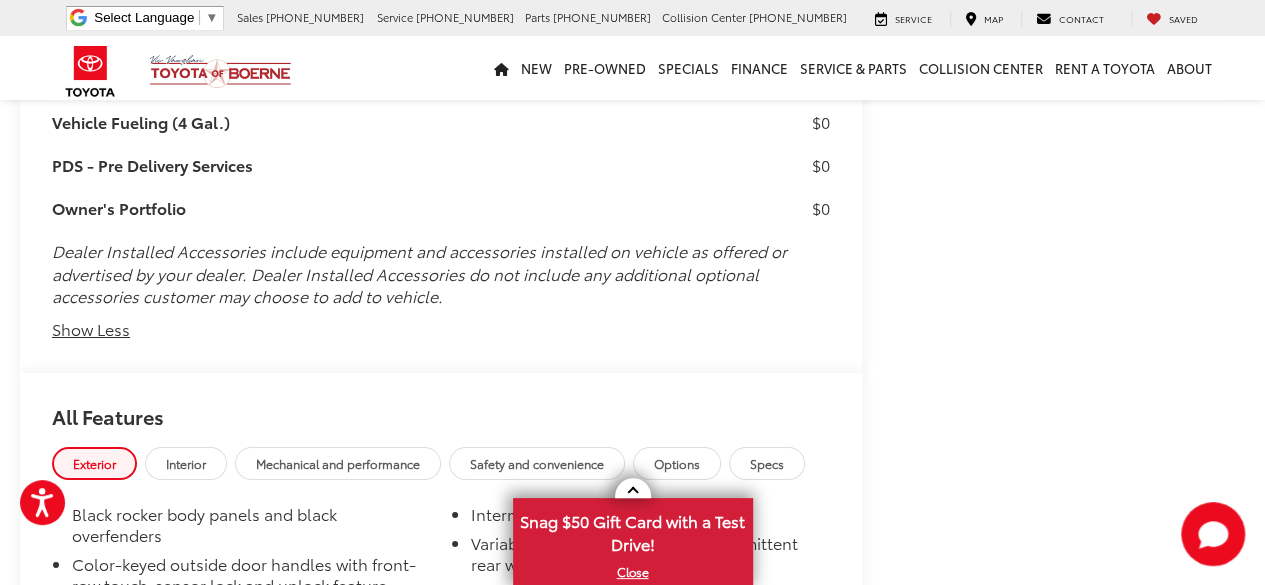 scroll, scrollTop: 3475, scrollLeft: 0, axis: vertical 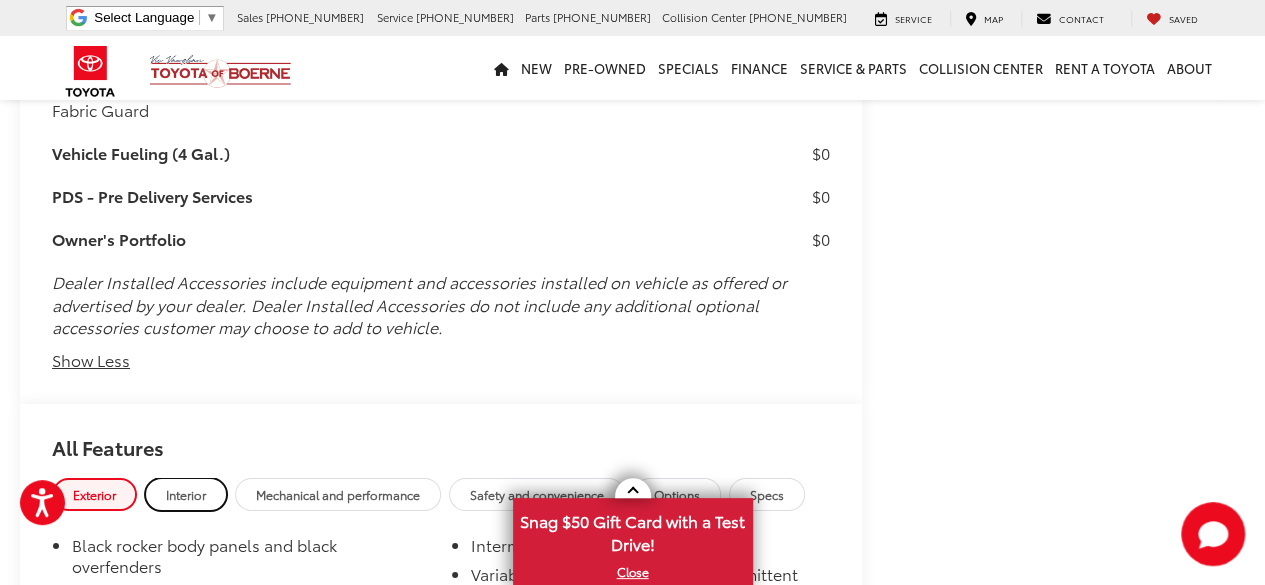 click on "Interior" at bounding box center (186, 494) 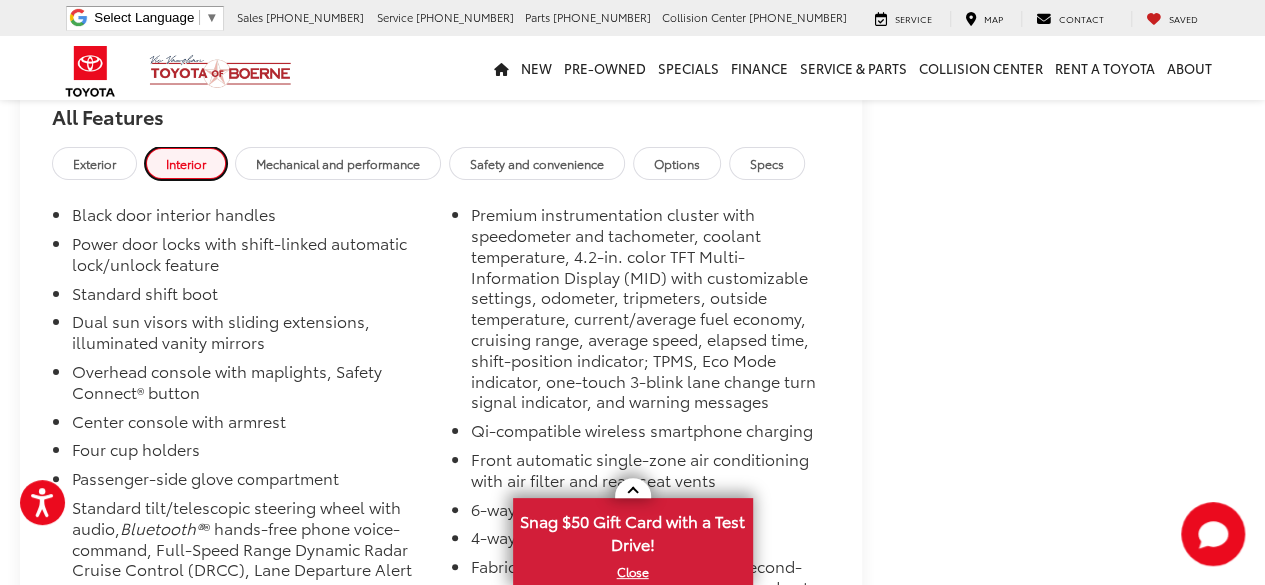 scroll, scrollTop: 3775, scrollLeft: 0, axis: vertical 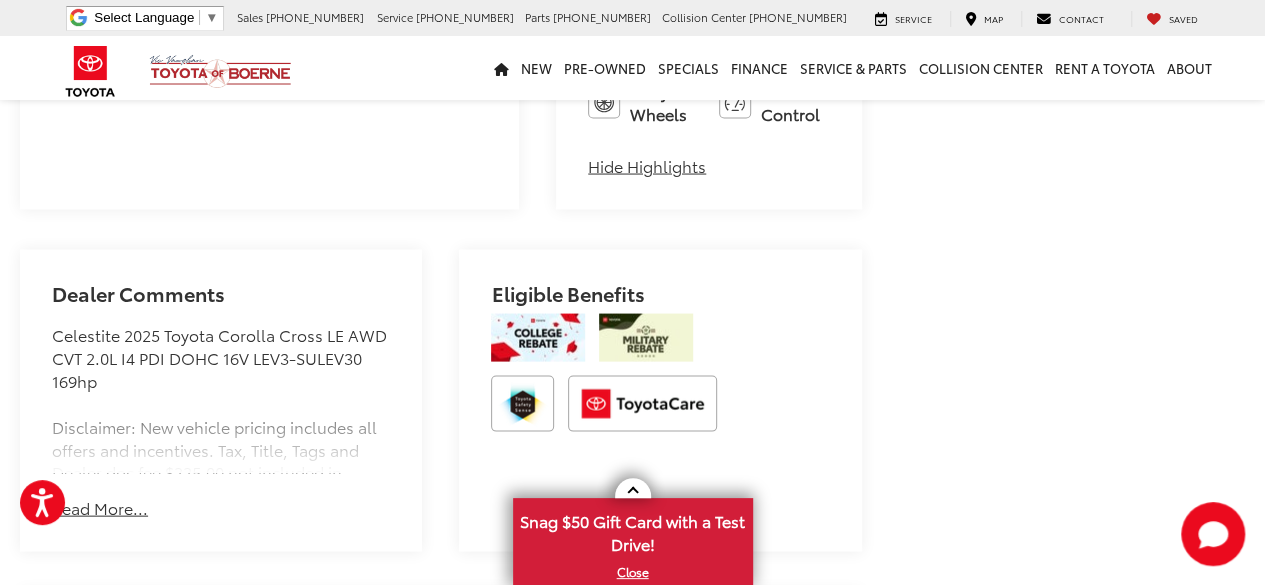 click on "Read More..." at bounding box center [100, 508] 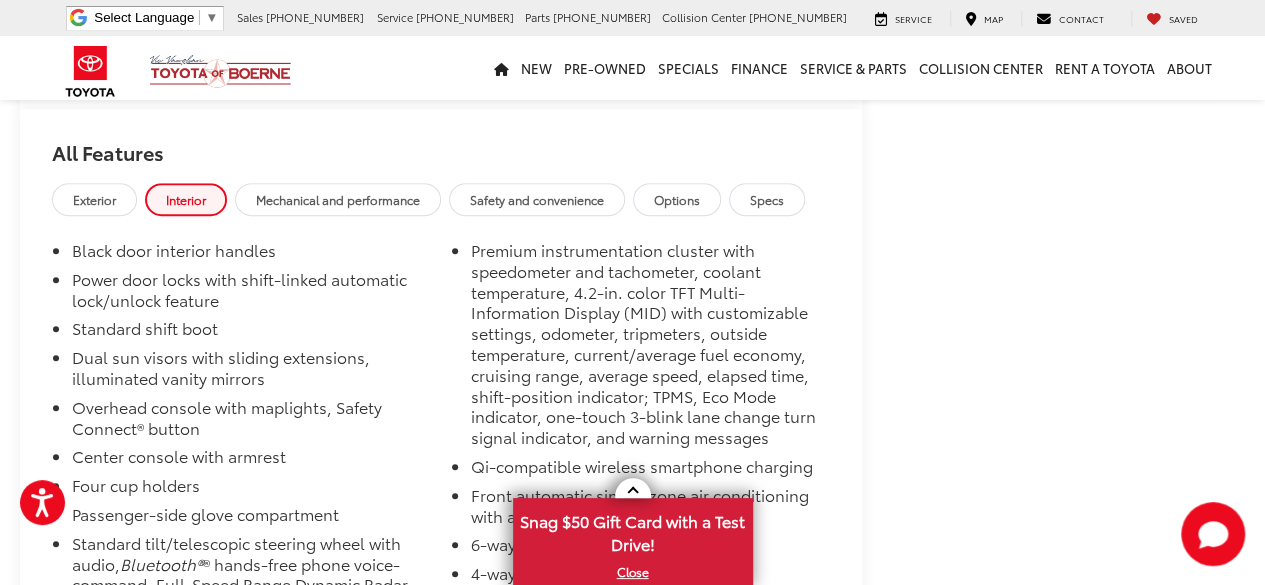 scroll, scrollTop: 4000, scrollLeft: 0, axis: vertical 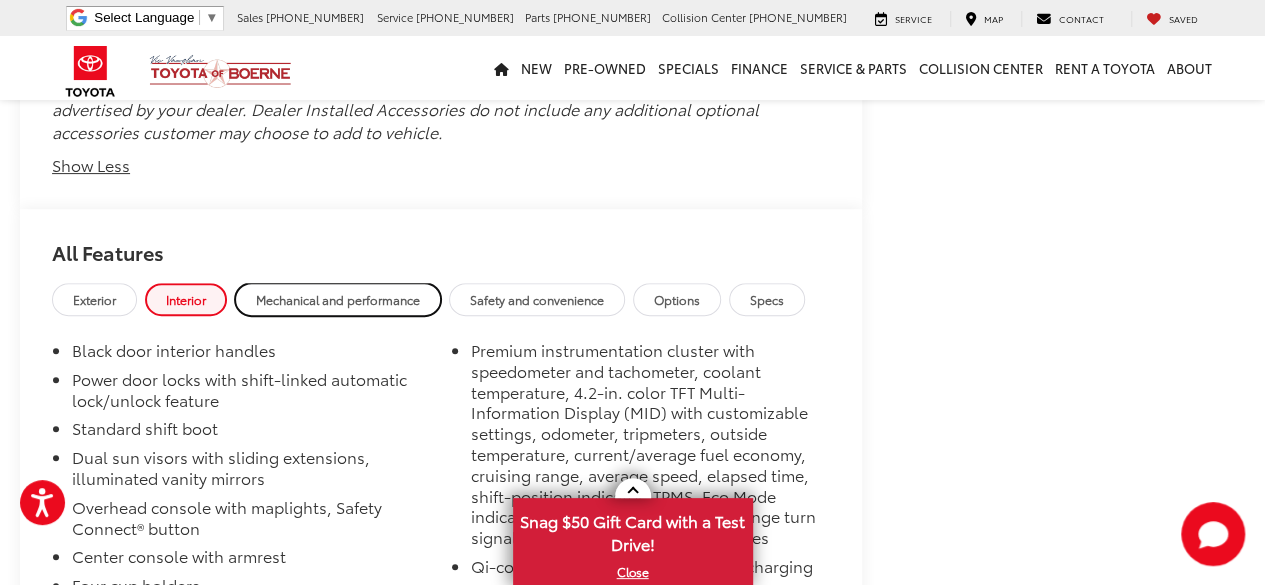 click on "Mechanical and performance" at bounding box center [338, 299] 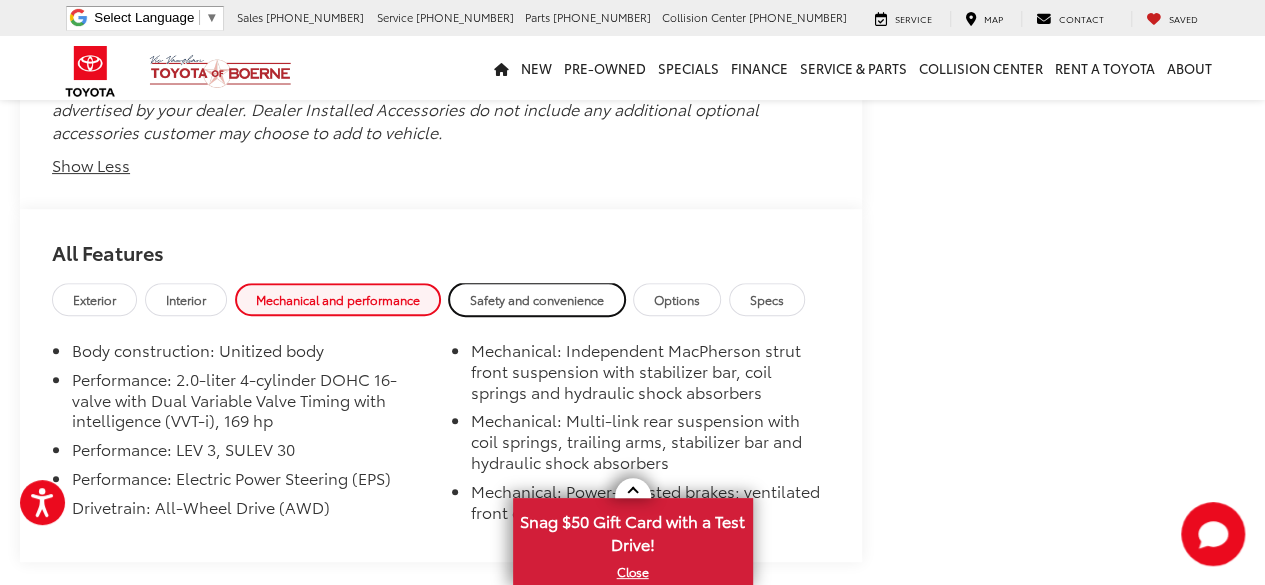 click on "Safety and convenience" at bounding box center [537, 299] 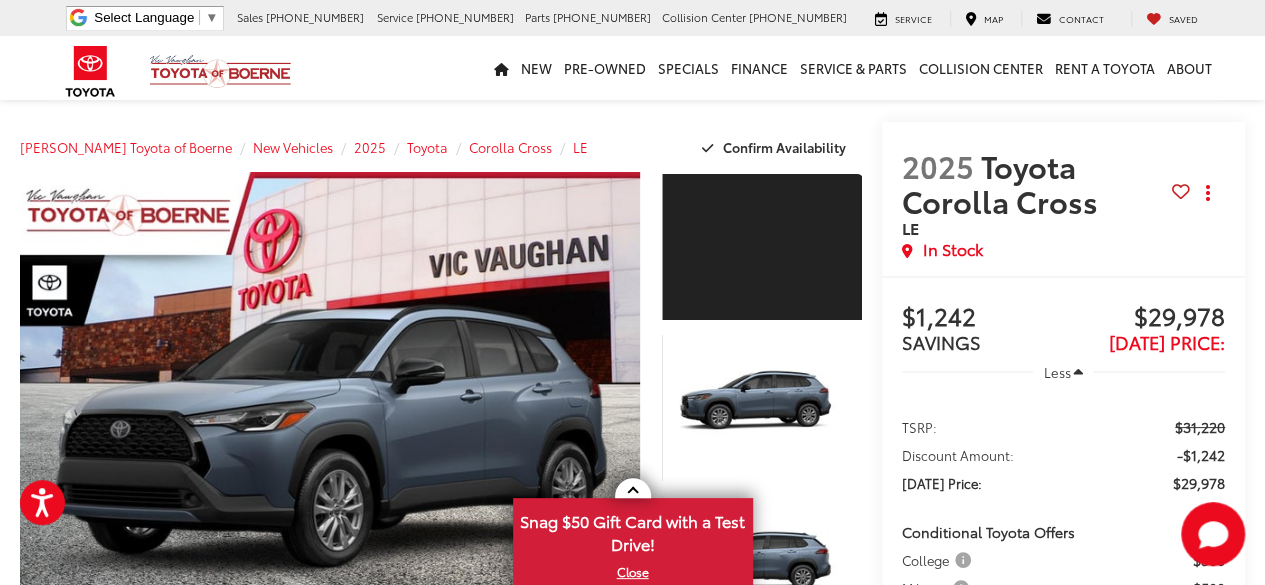 scroll, scrollTop: 0, scrollLeft: 0, axis: both 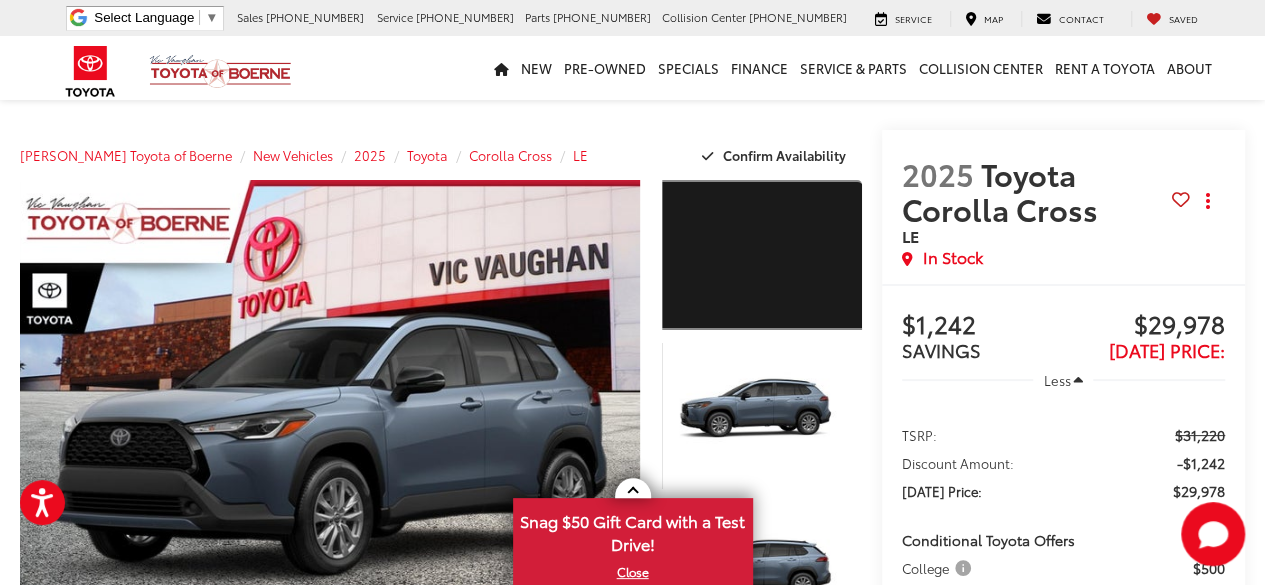 click at bounding box center (762, 255) 